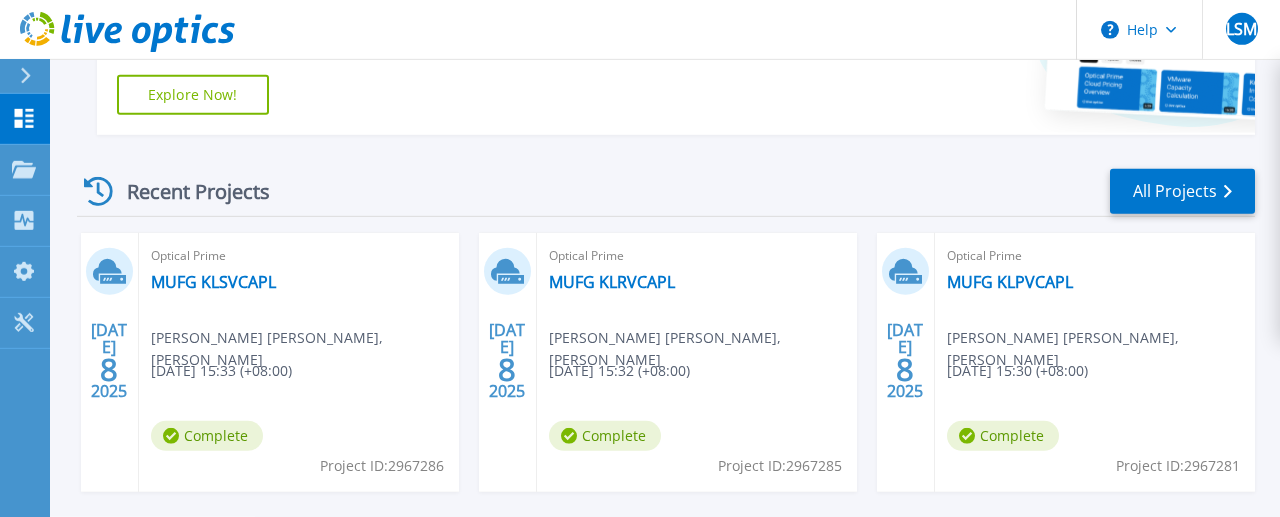 scroll, scrollTop: 520, scrollLeft: 0, axis: vertical 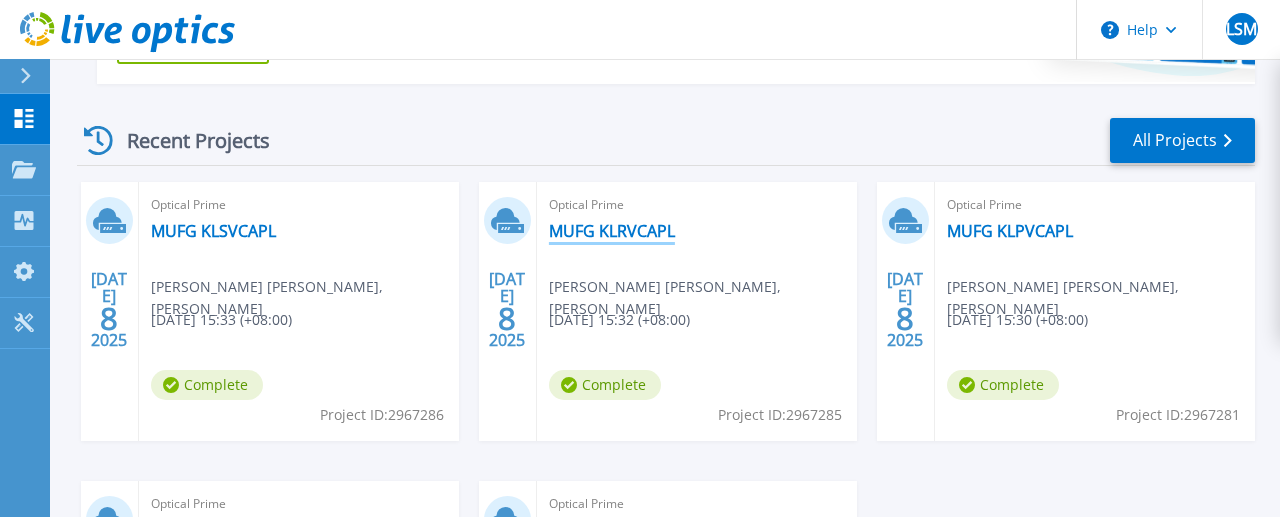 click on "MUFG KLRVCAPL" at bounding box center (612, 231) 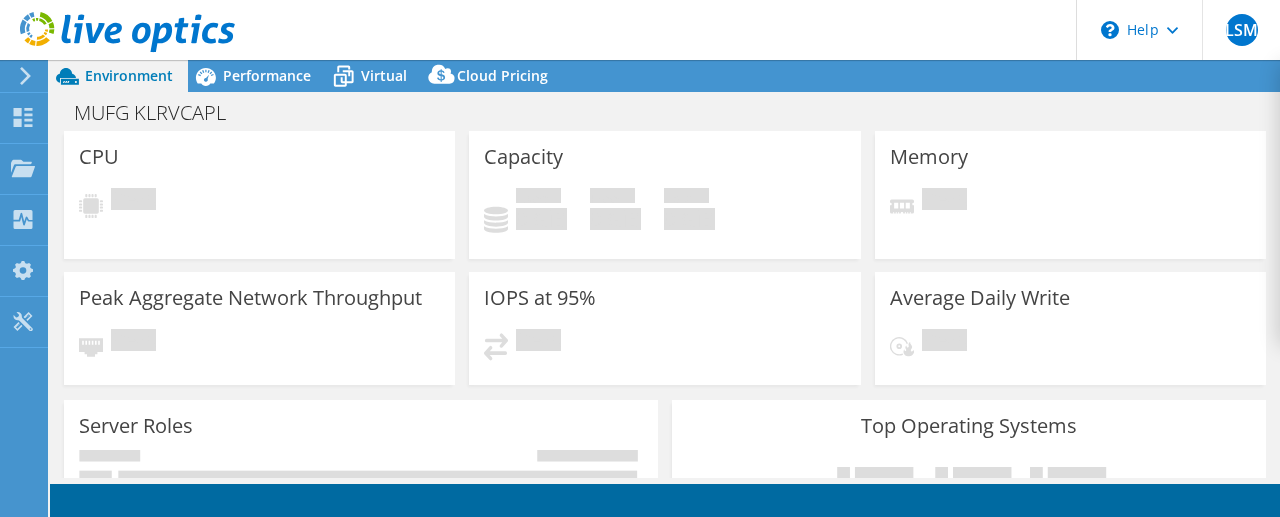 select on "USD" 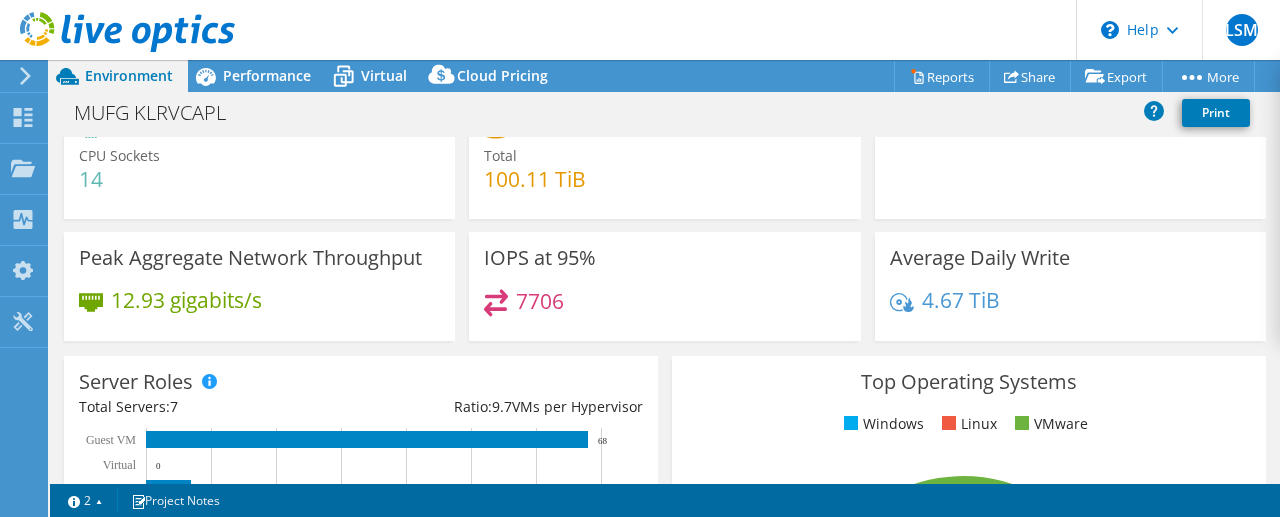 scroll, scrollTop: 0, scrollLeft: 0, axis: both 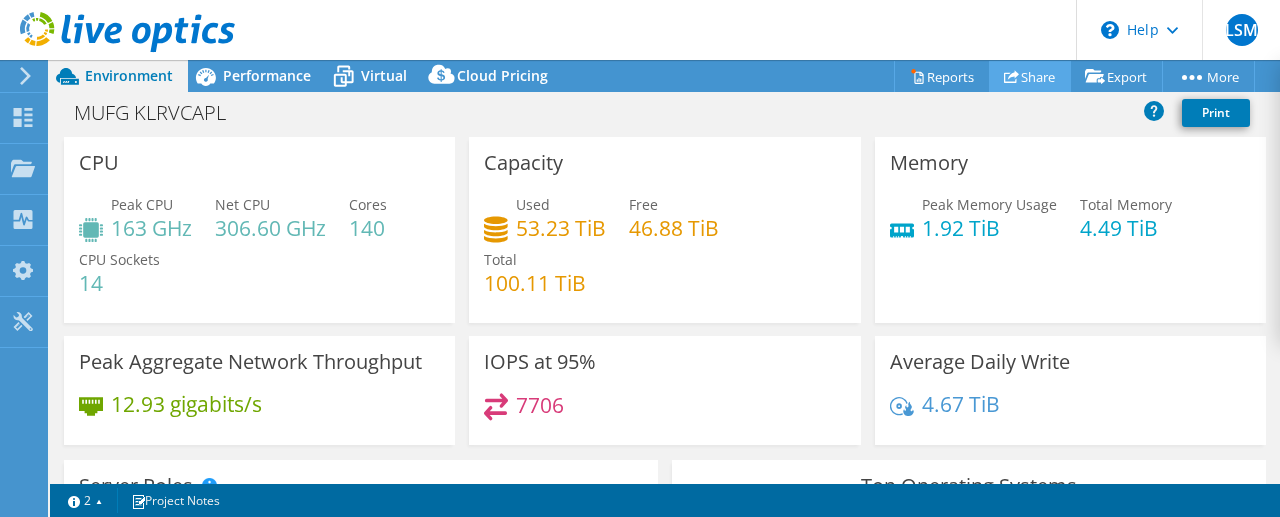 click on "Share" at bounding box center [1030, 76] 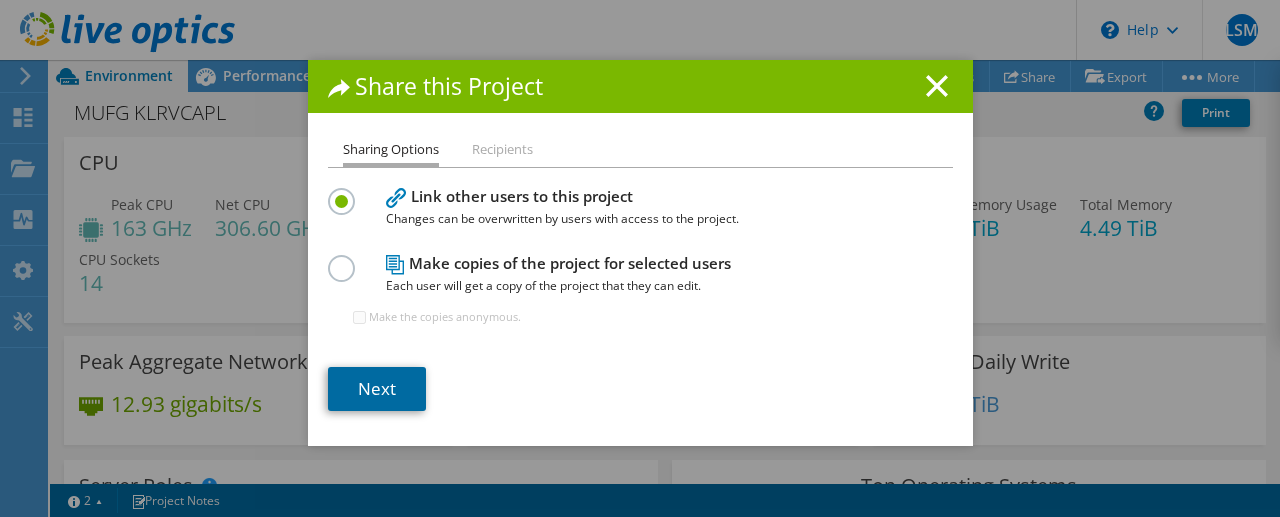 click on "Next" at bounding box center (377, 389) 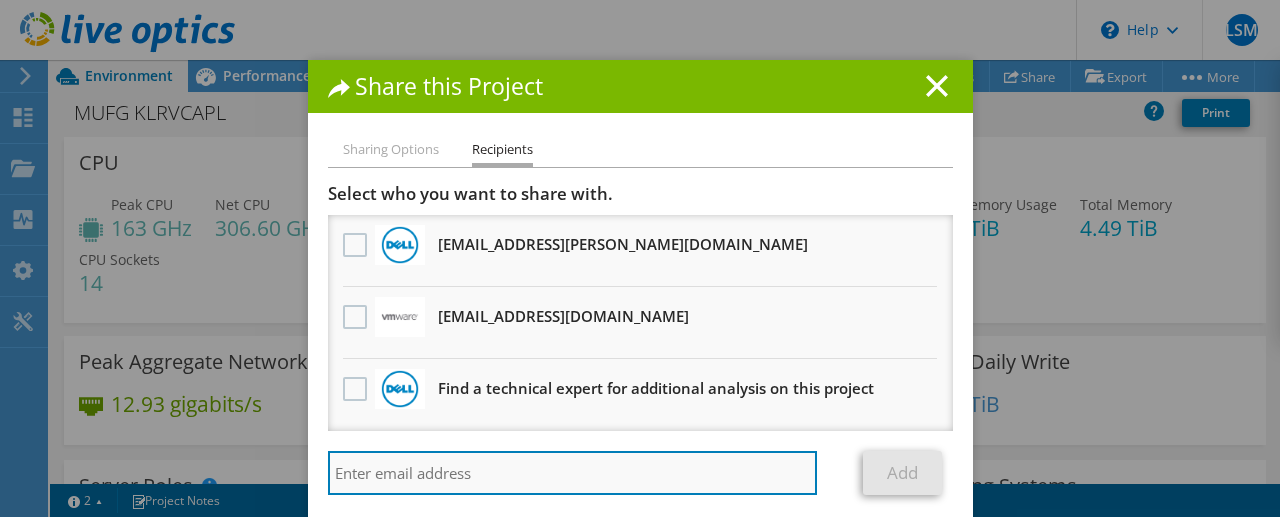 click at bounding box center [573, 473] 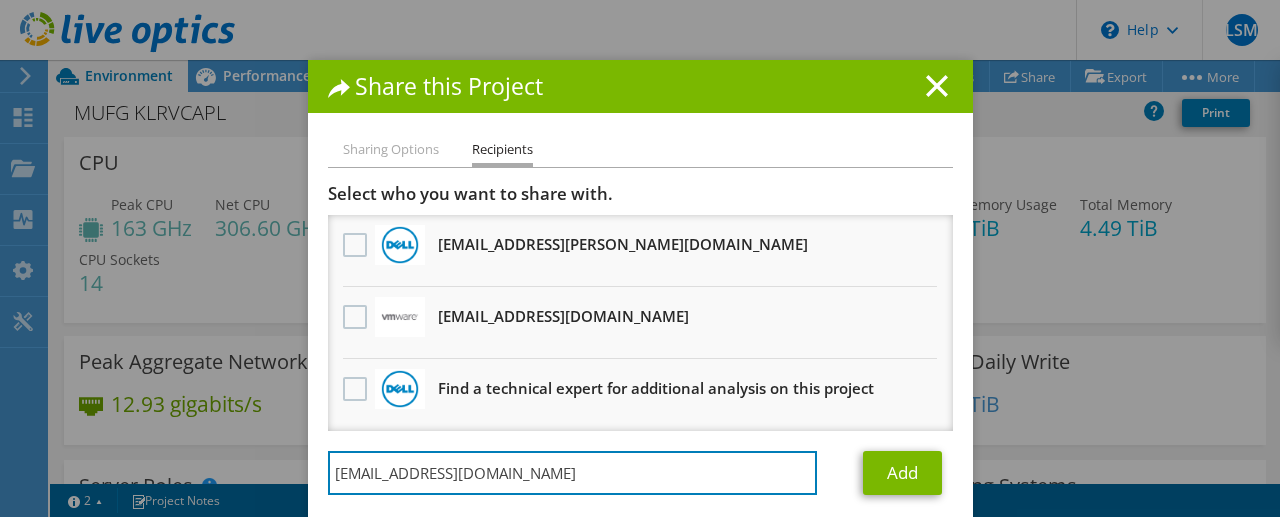 type on "mohdfazli.othman@mytecd.com" 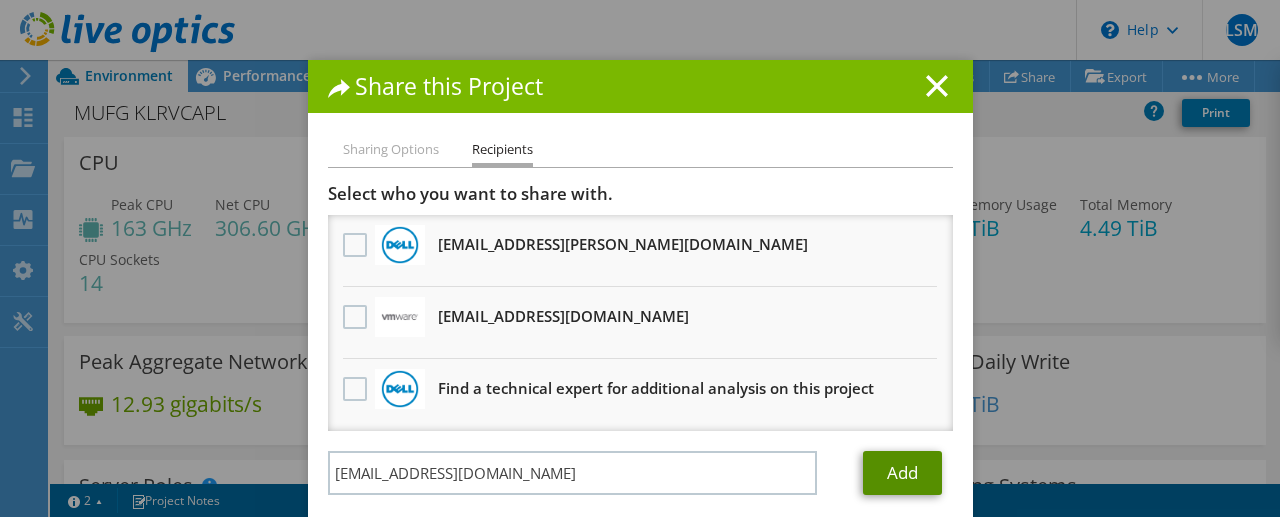 click on "Add" at bounding box center (902, 473) 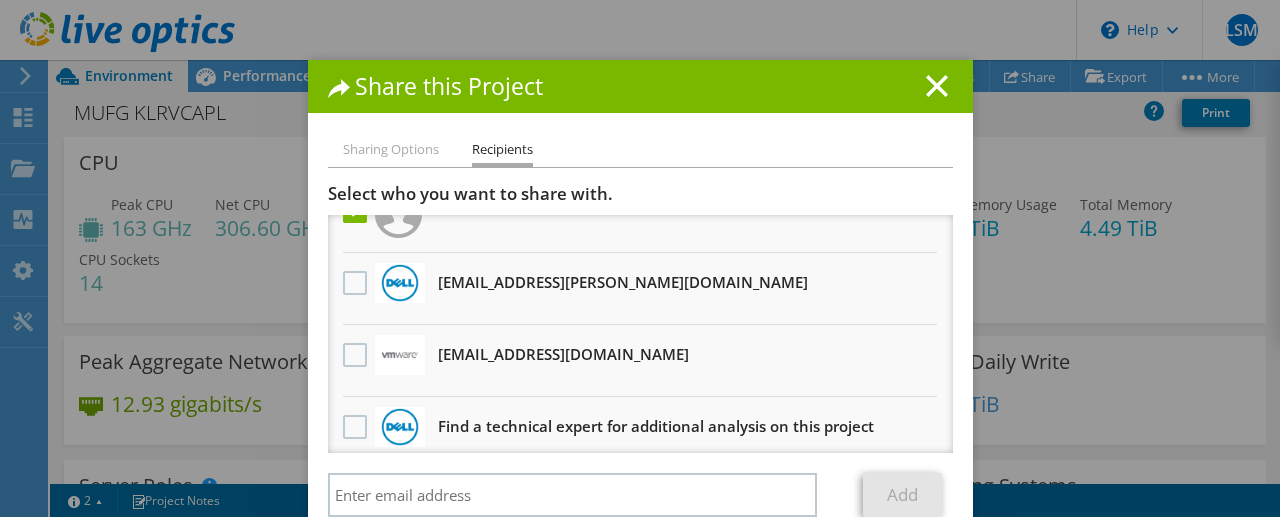 scroll, scrollTop: 50, scrollLeft: 0, axis: vertical 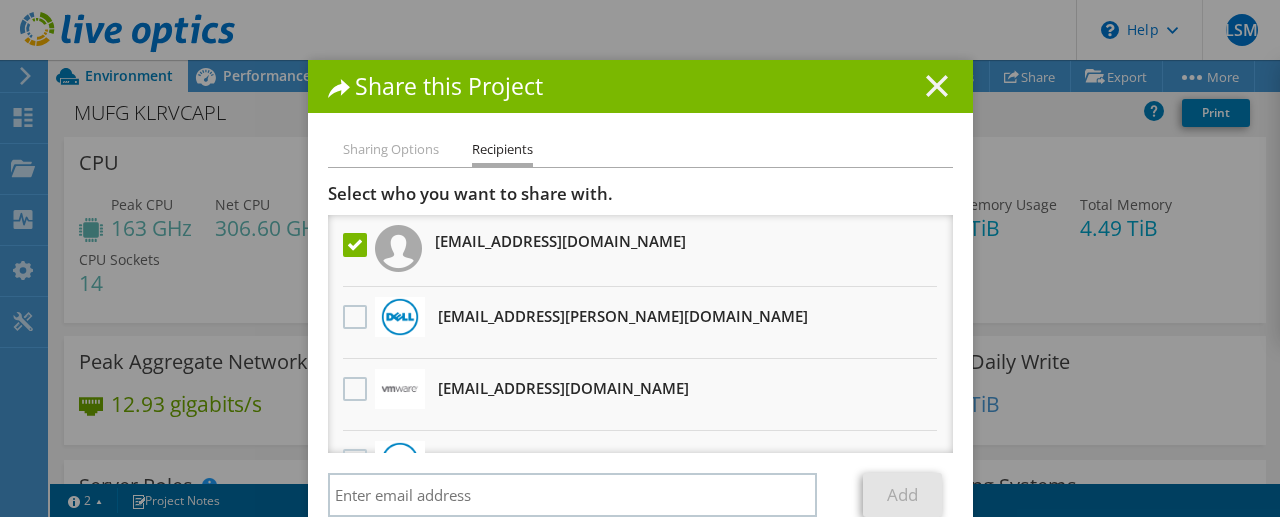 click 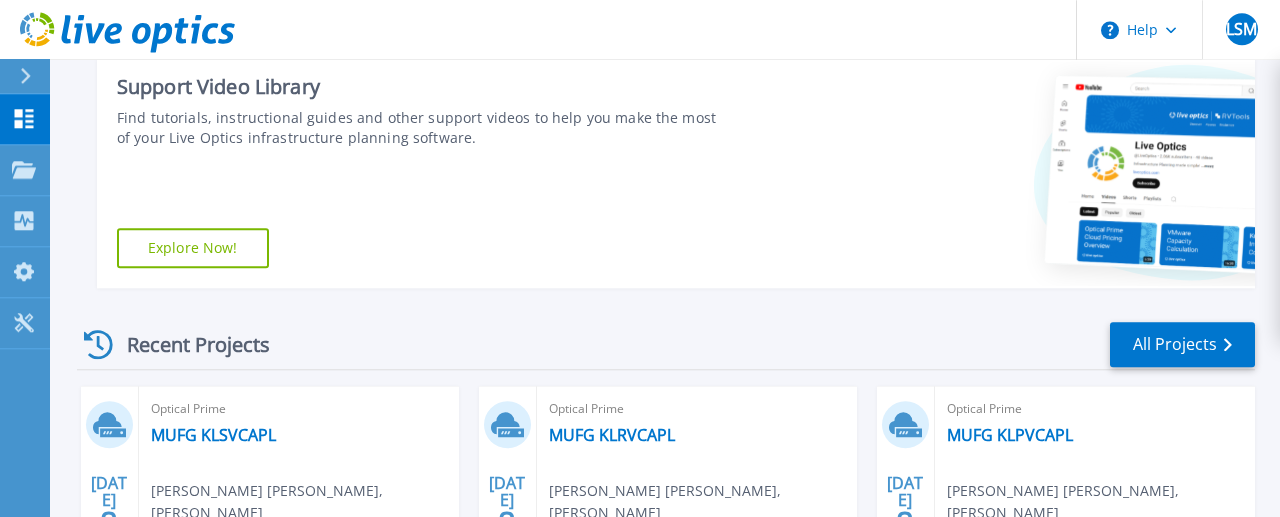 scroll, scrollTop: 375, scrollLeft: 0, axis: vertical 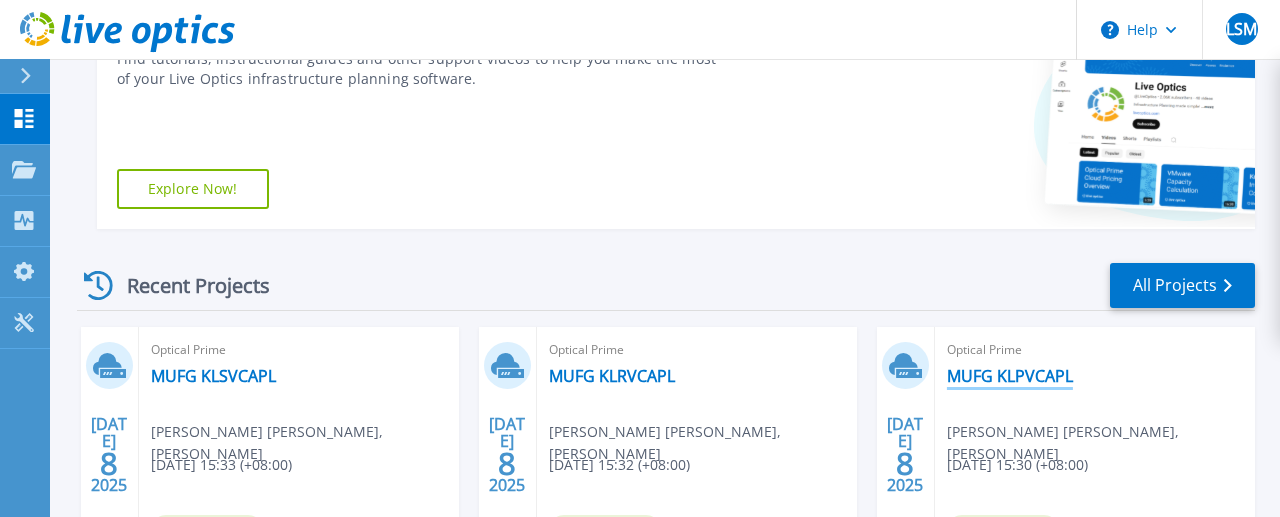 click on "MUFG KLPVCAPL" at bounding box center [1010, 376] 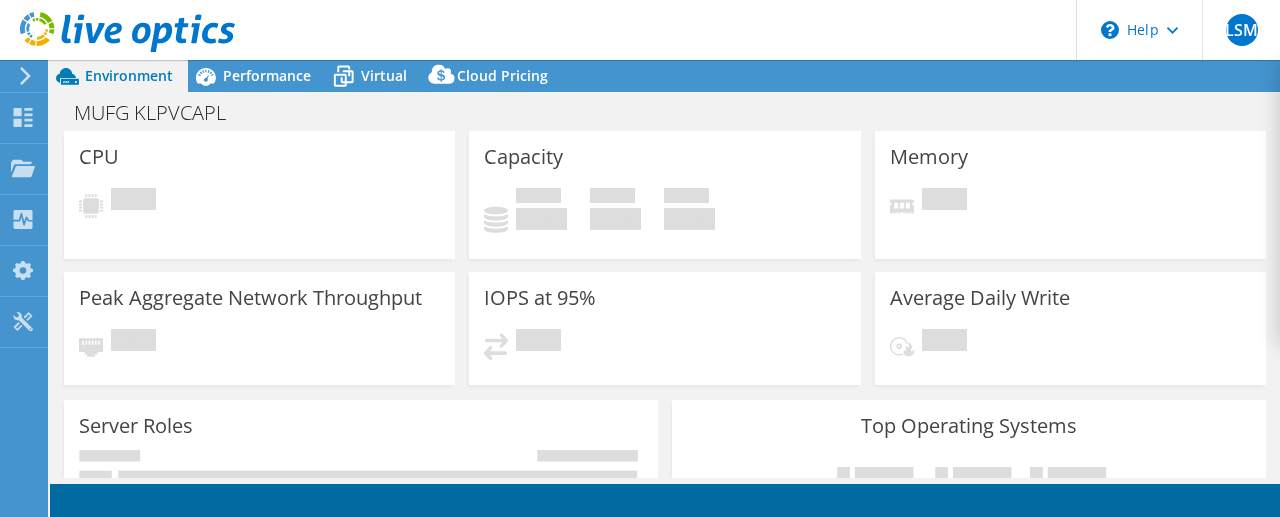 select on "USD" 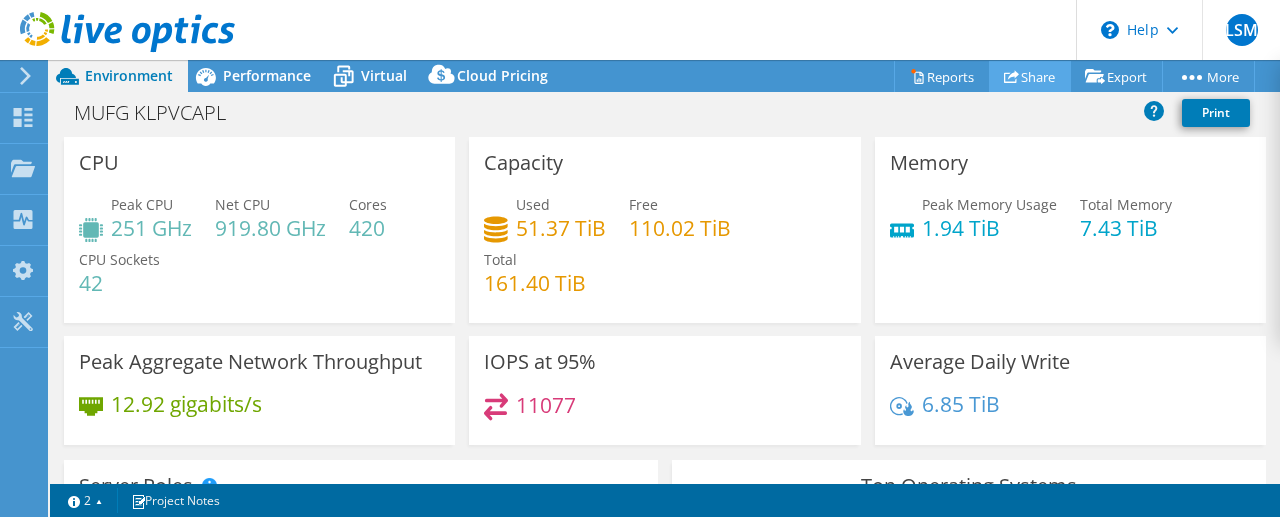 click on "Share" at bounding box center [1030, 76] 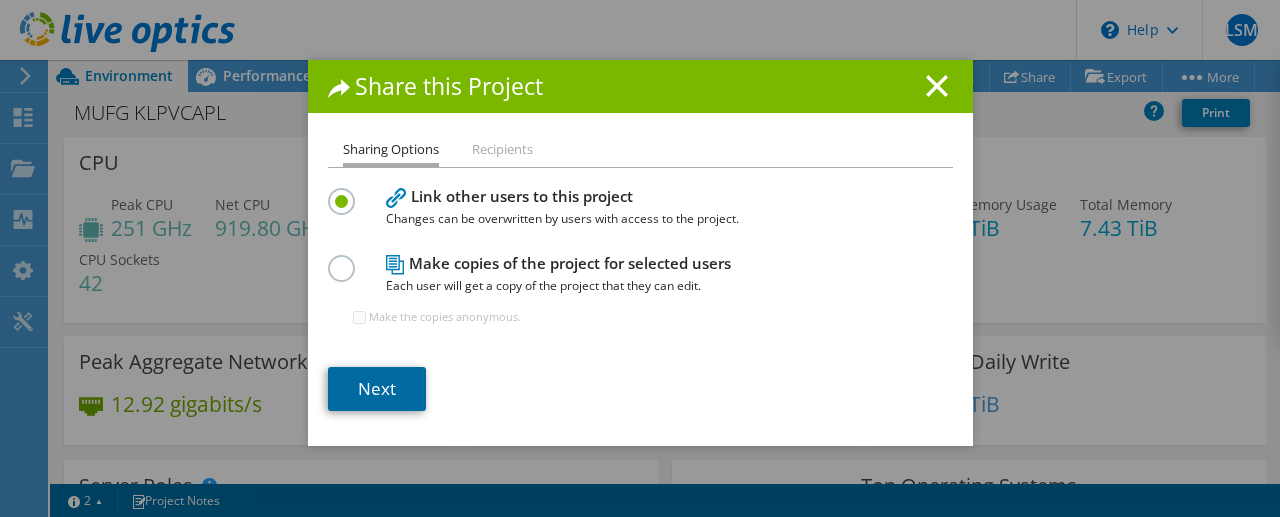 click on "Next" at bounding box center [377, 389] 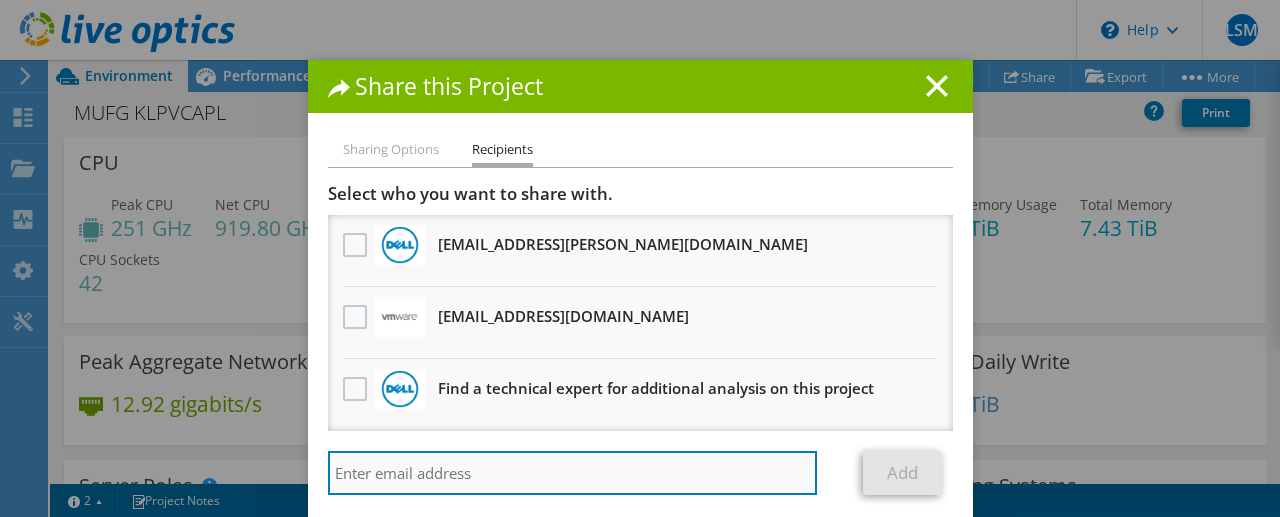 click at bounding box center (573, 473) 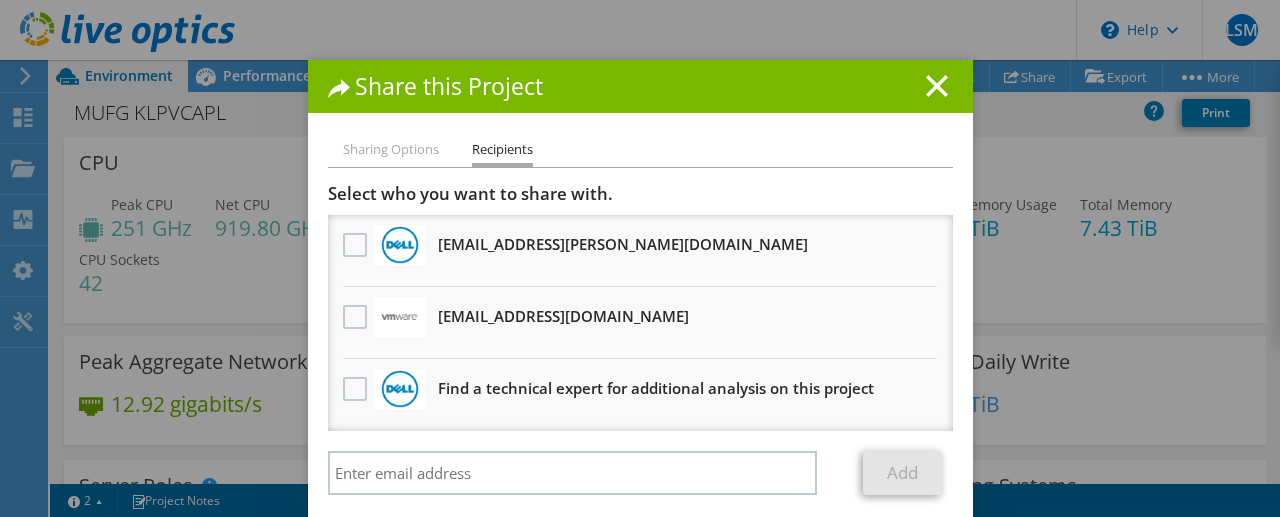 click on "Share this Project" at bounding box center [640, 86] 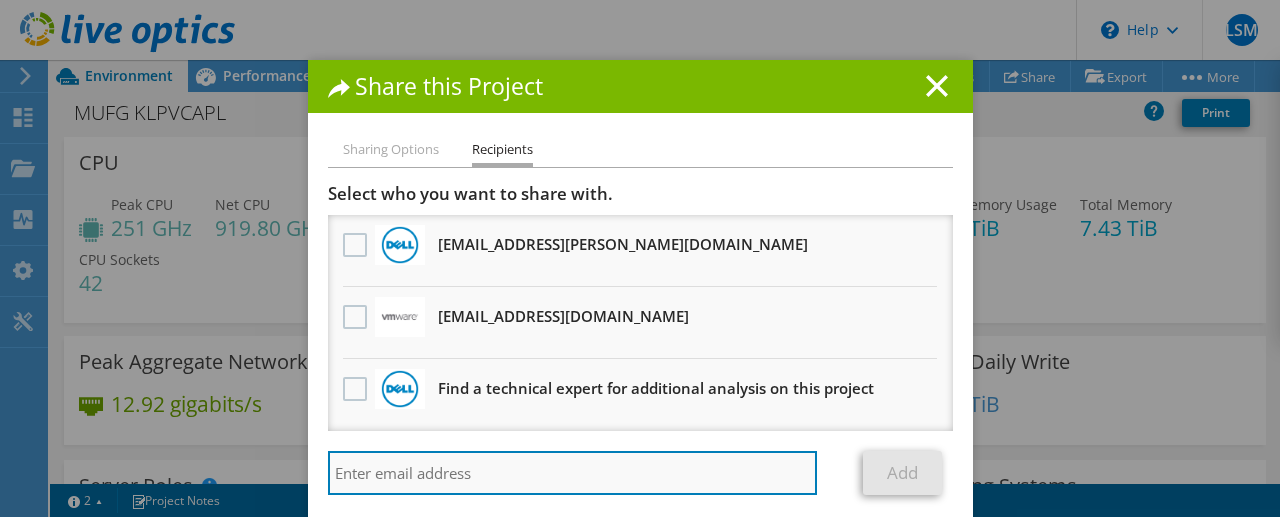 click at bounding box center [573, 473] 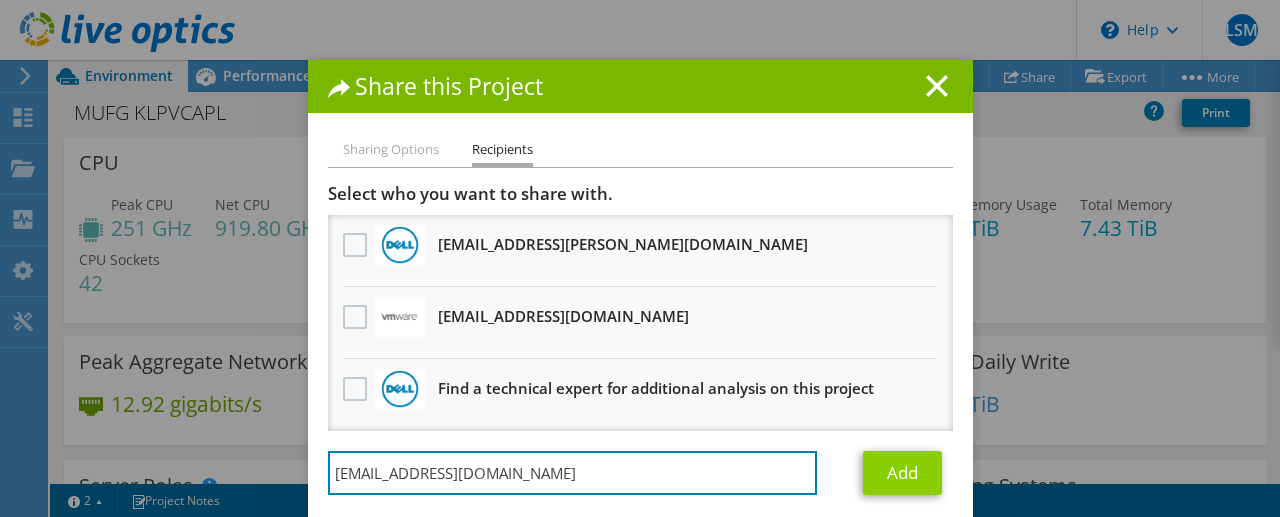 type on "mohdfazli.othman@mytecd.com" 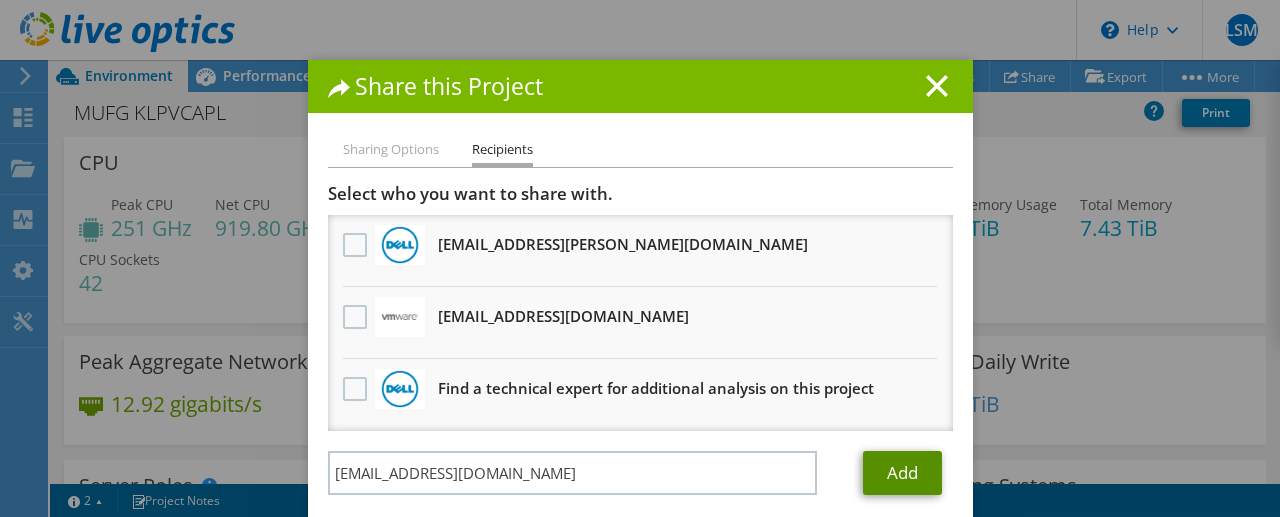 click on "Add" at bounding box center [902, 473] 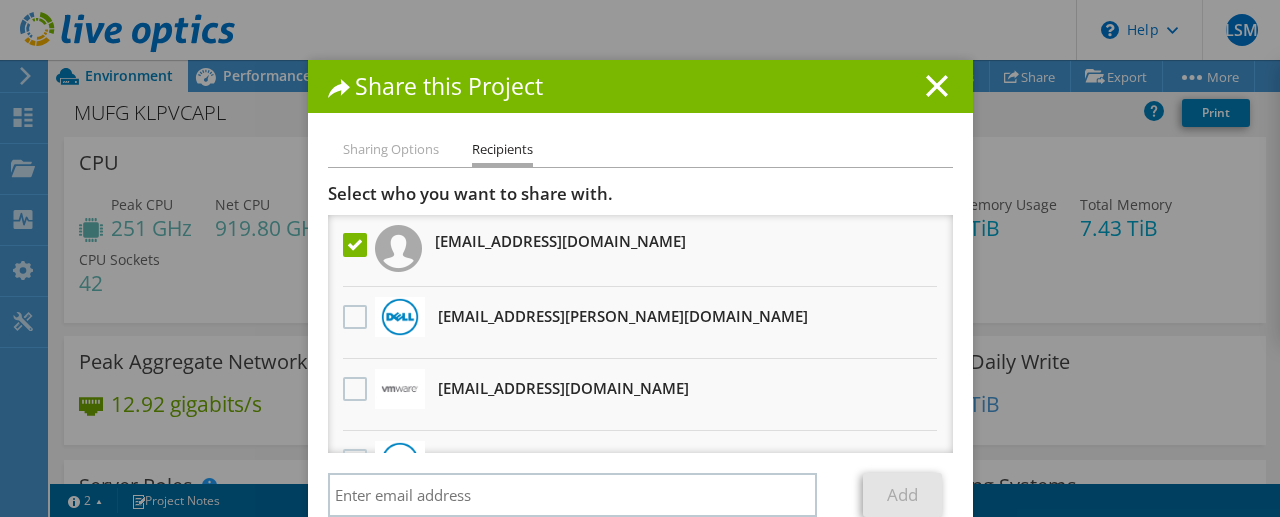 scroll, scrollTop: 50, scrollLeft: 0, axis: vertical 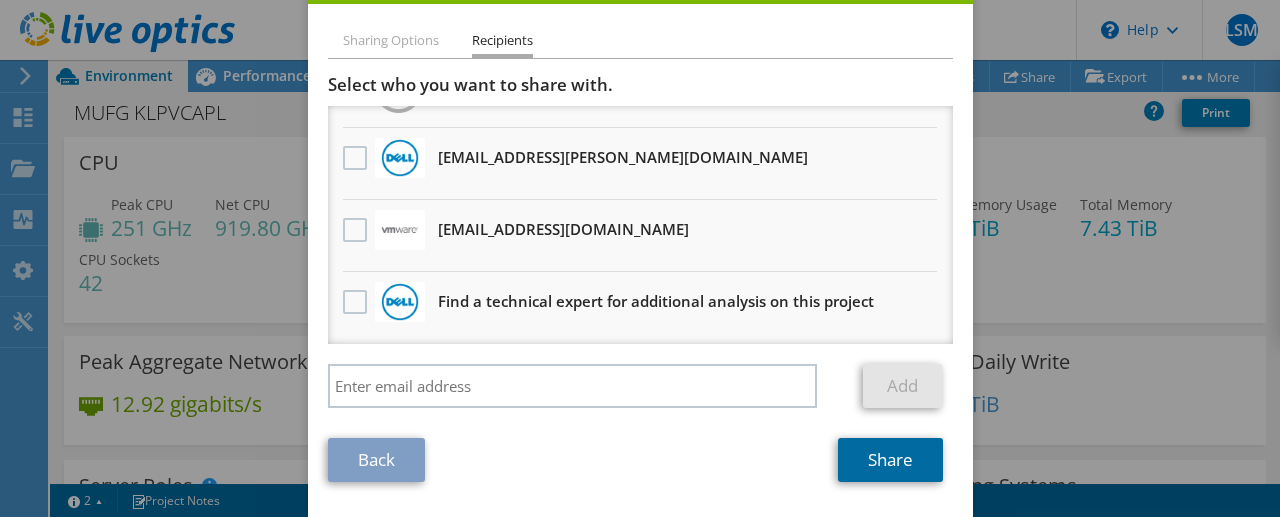 click on "Share" at bounding box center [890, 460] 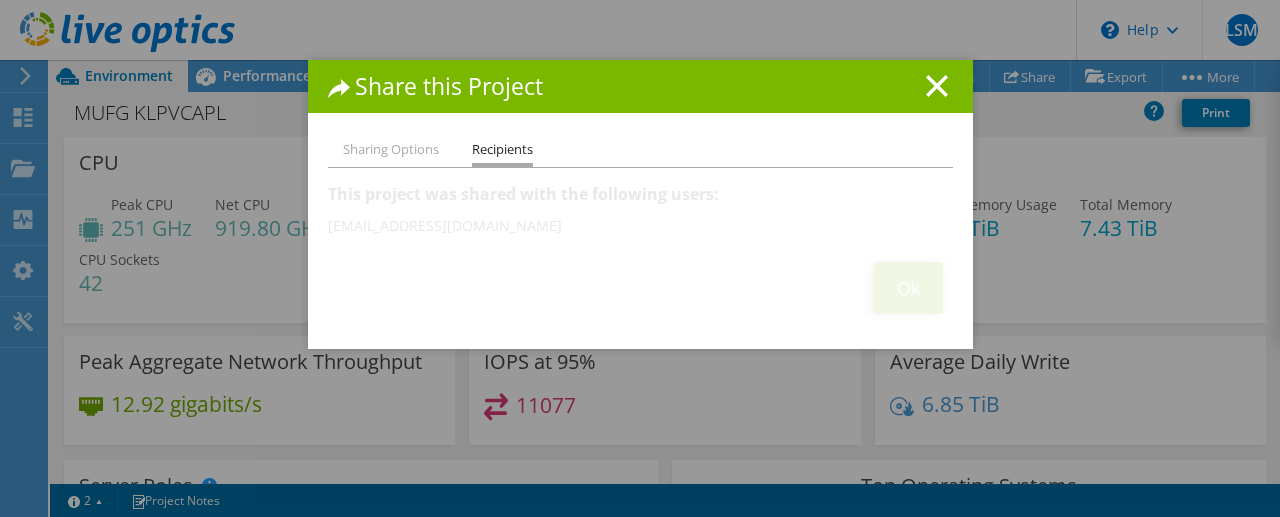 scroll, scrollTop: 0, scrollLeft: 0, axis: both 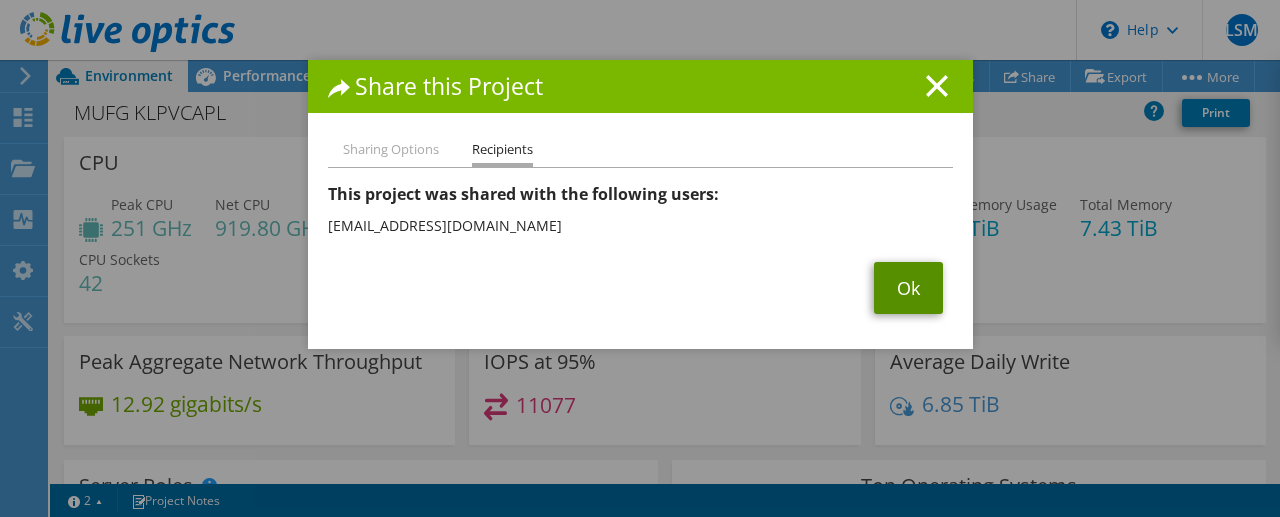 click on "Ok" at bounding box center [908, 288] 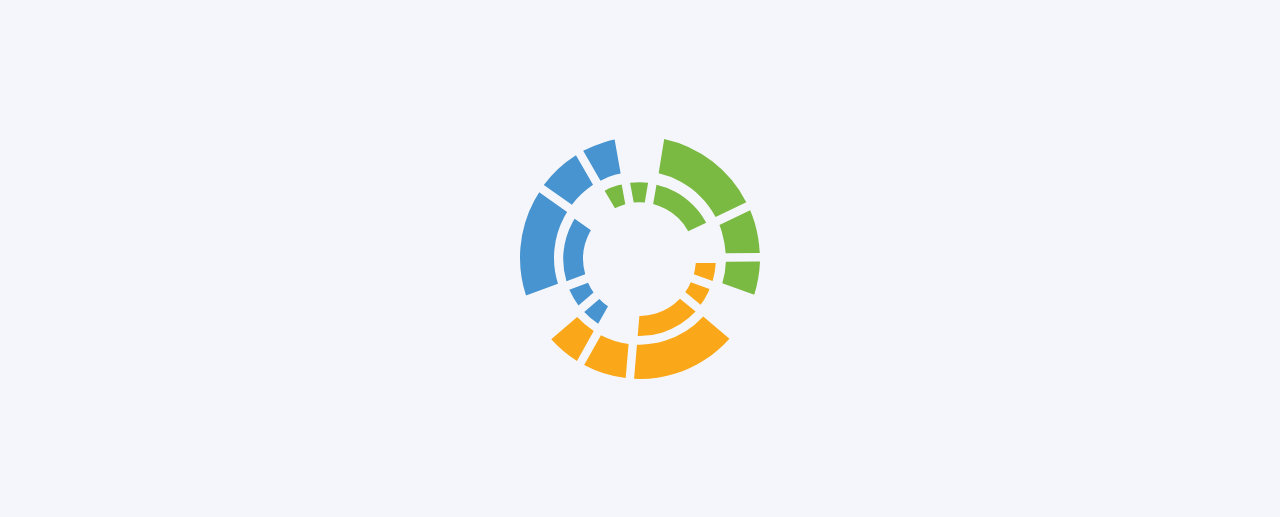 scroll, scrollTop: 375, scrollLeft: 0, axis: vertical 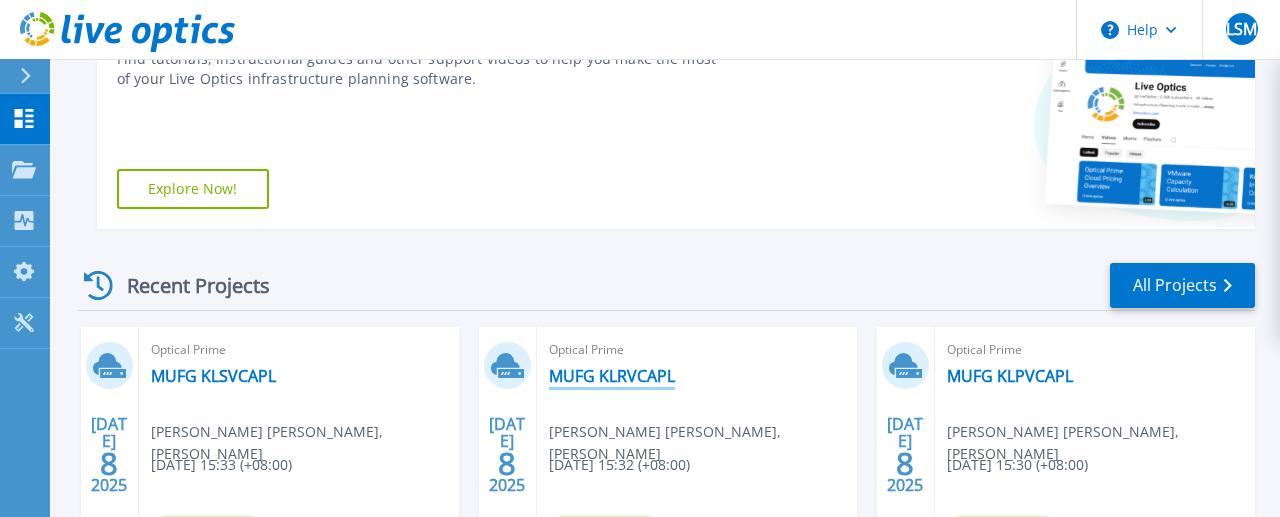 click on "MUFG KLRVCAPL" at bounding box center (612, 376) 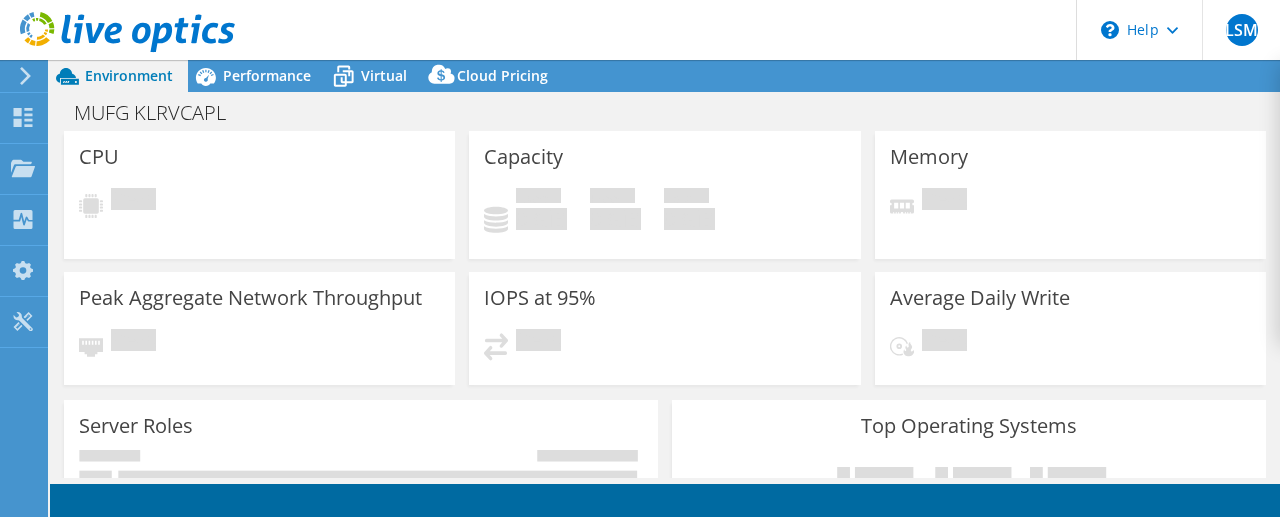 select on "USD" 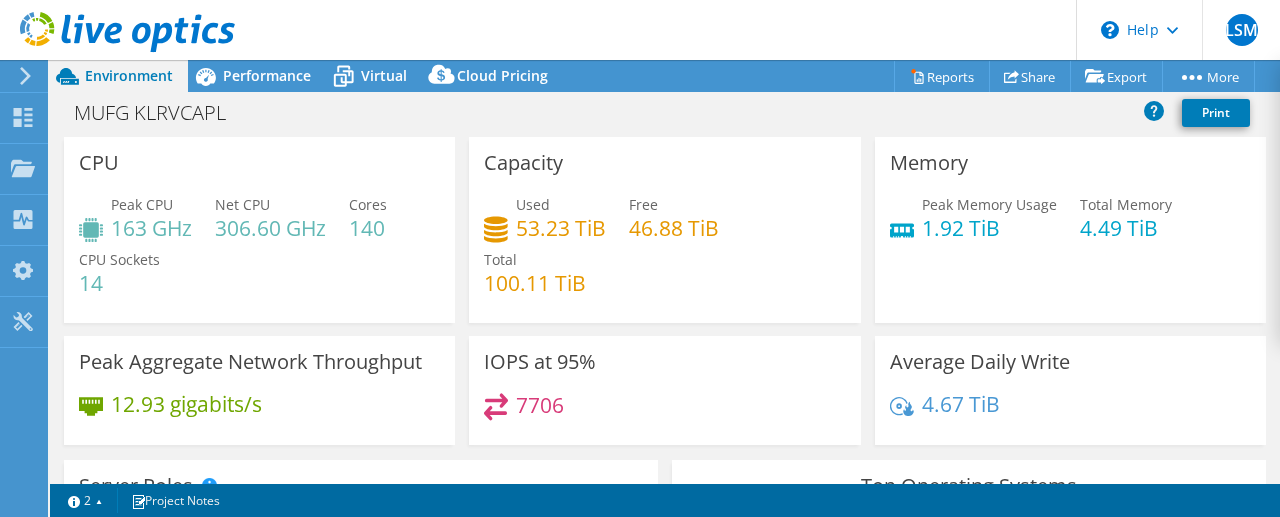 scroll, scrollTop: 0, scrollLeft: 0, axis: both 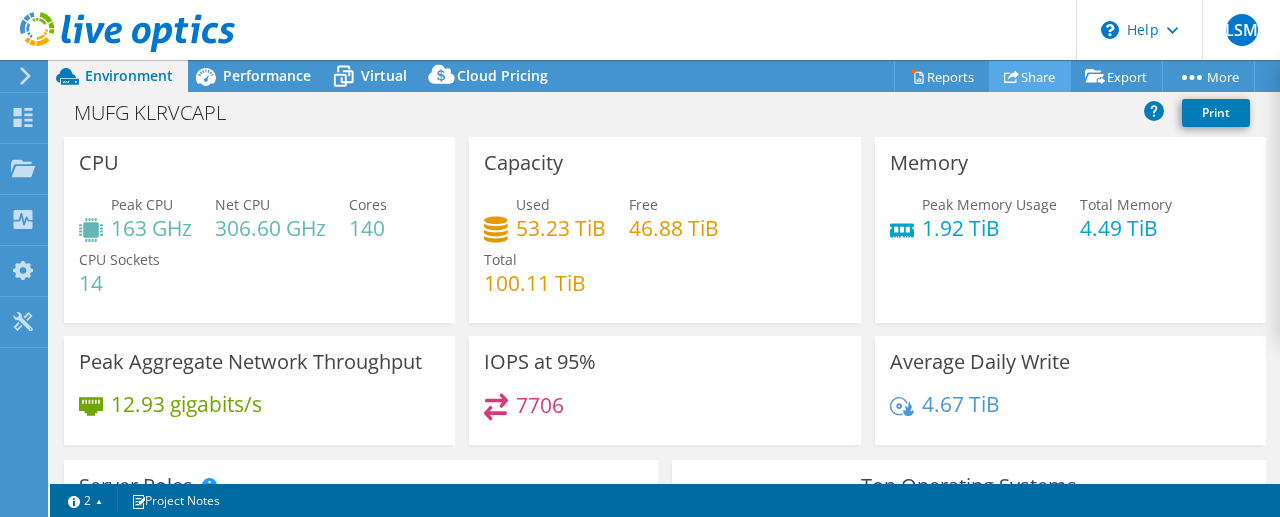click on "Share" at bounding box center (1030, 76) 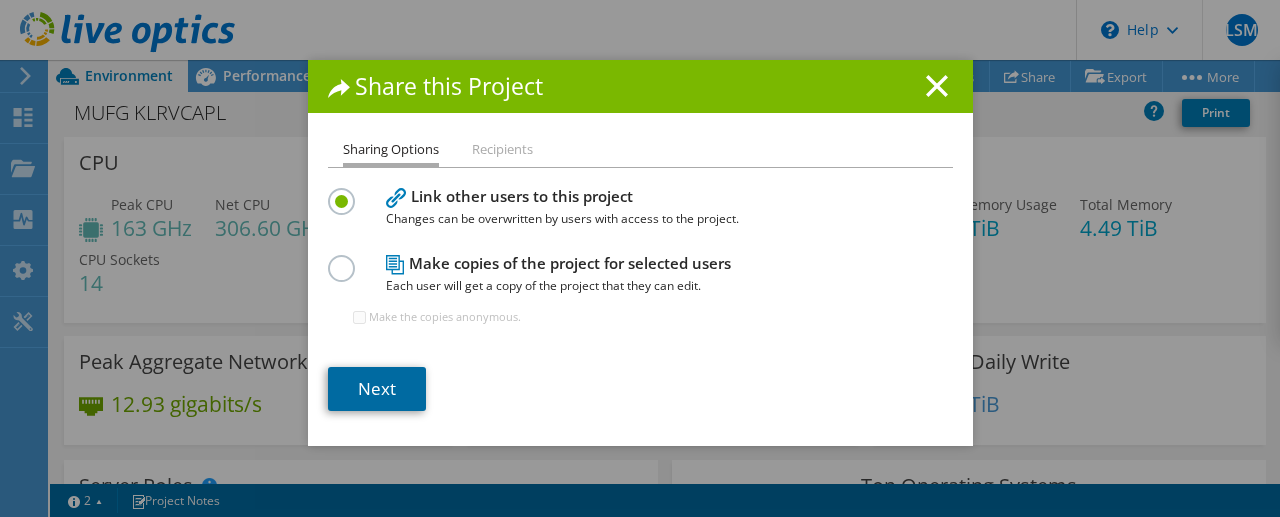 click on "Next" at bounding box center [377, 389] 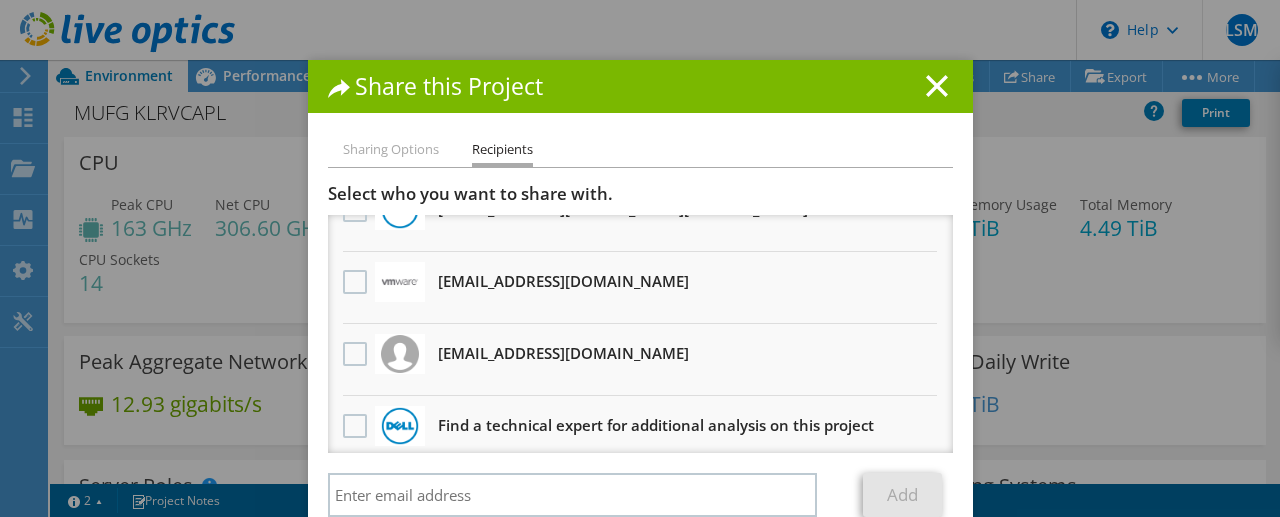 scroll, scrollTop: 50, scrollLeft: 0, axis: vertical 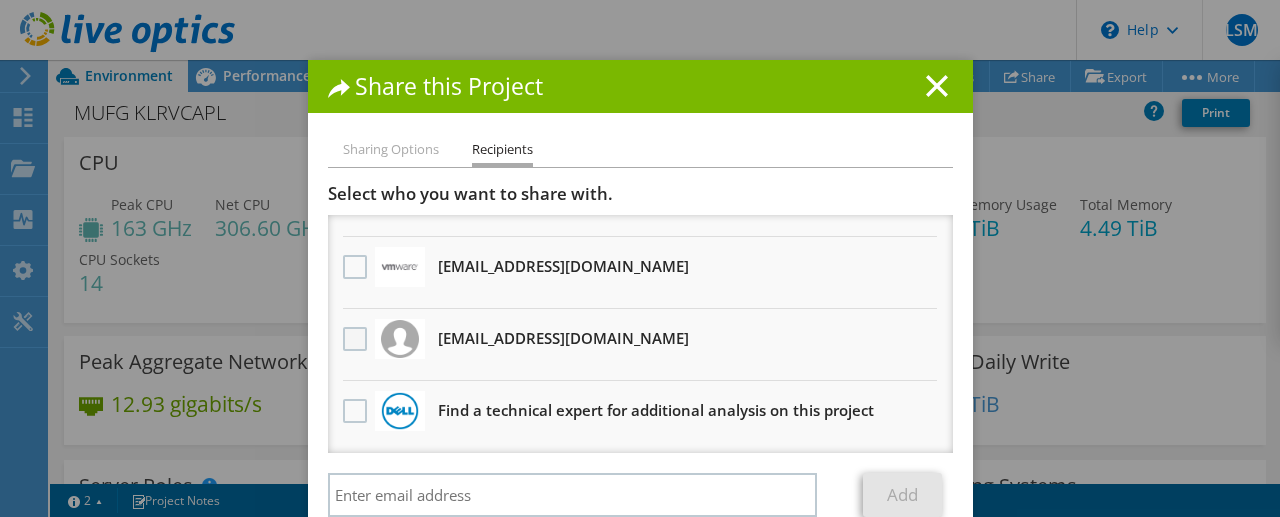 click at bounding box center (357, 339) 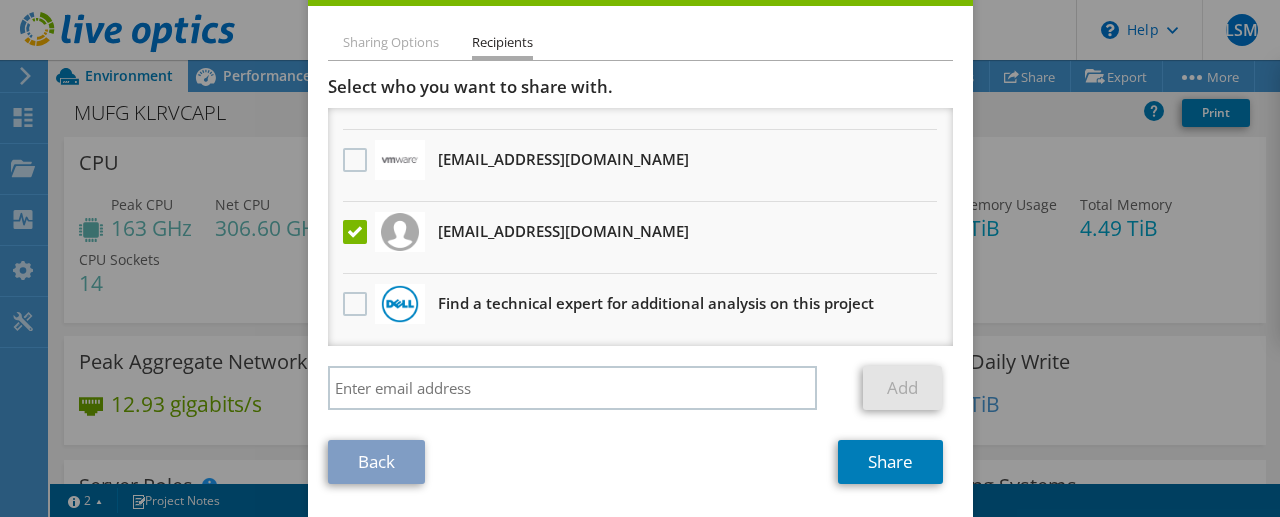 scroll, scrollTop: 111, scrollLeft: 0, axis: vertical 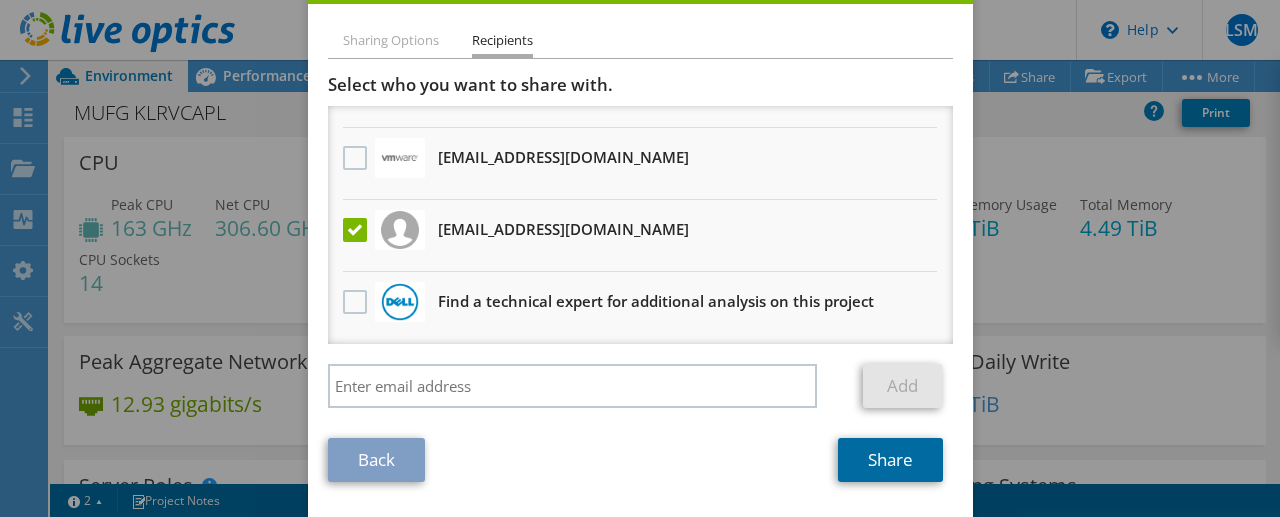 click on "Share" at bounding box center (890, 460) 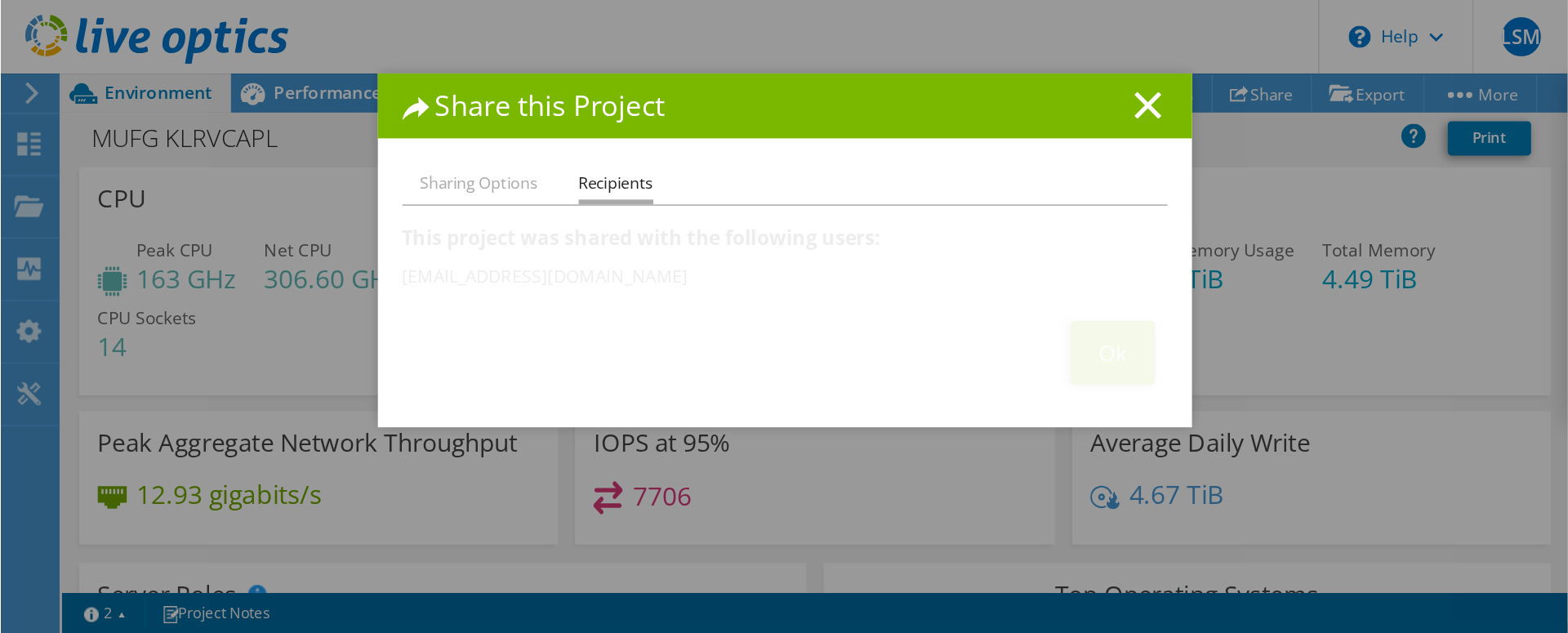 scroll, scrollTop: 0, scrollLeft: 0, axis: both 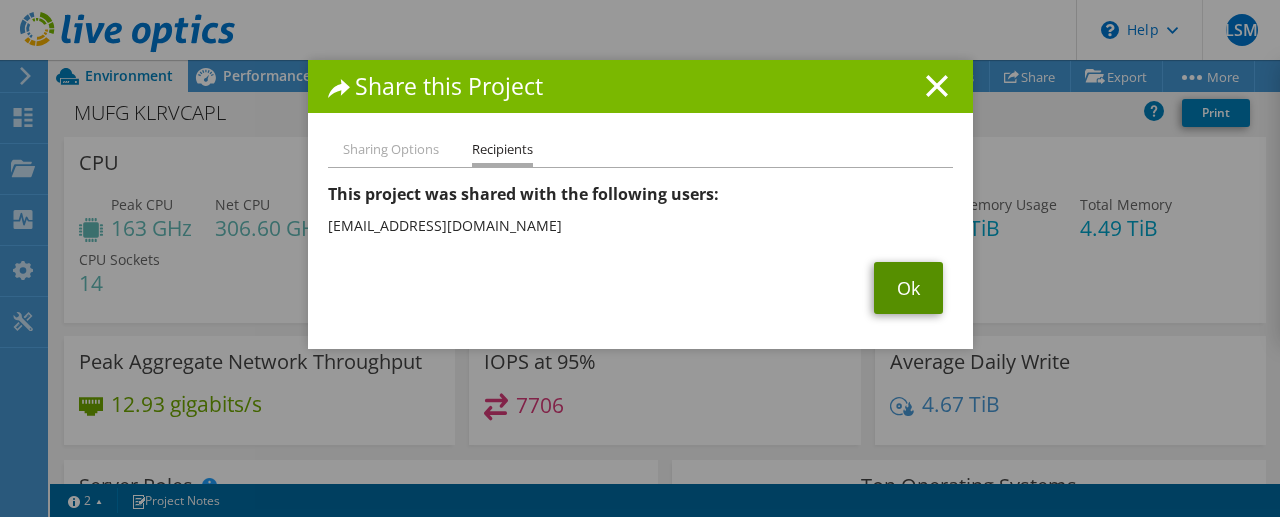 click on "Ok" at bounding box center [908, 288] 